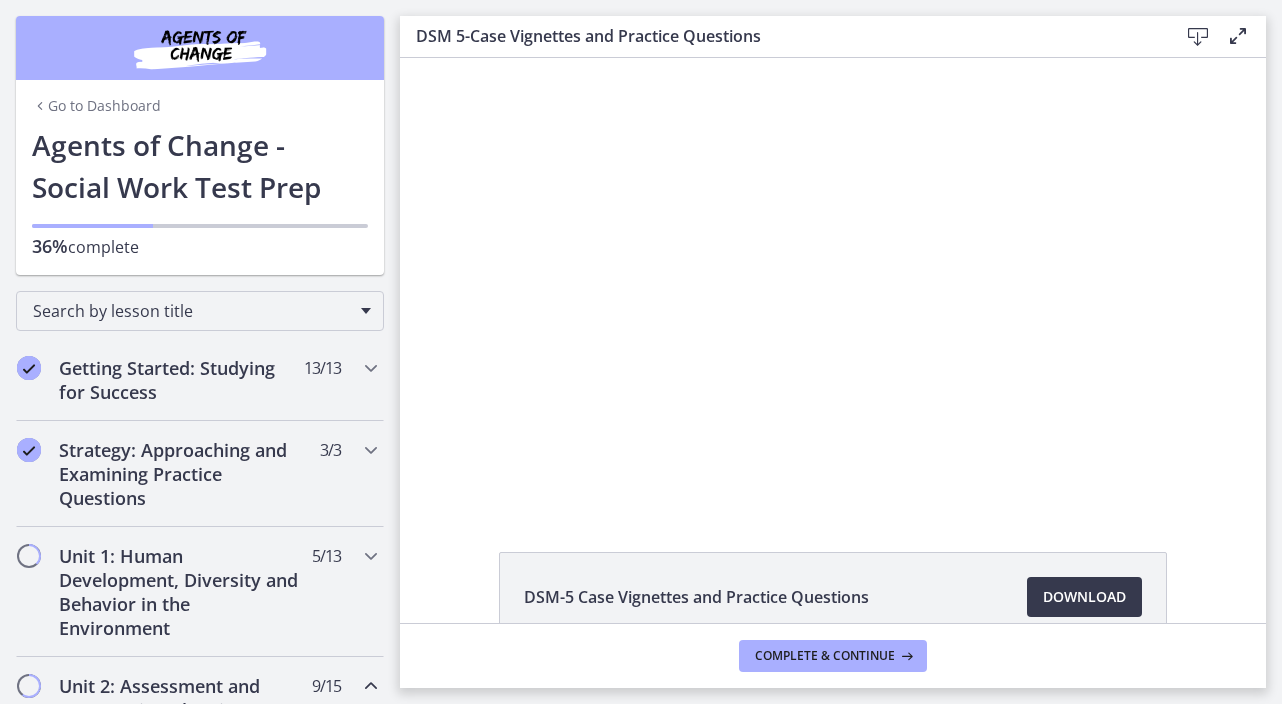 scroll, scrollTop: 0, scrollLeft: 0, axis: both 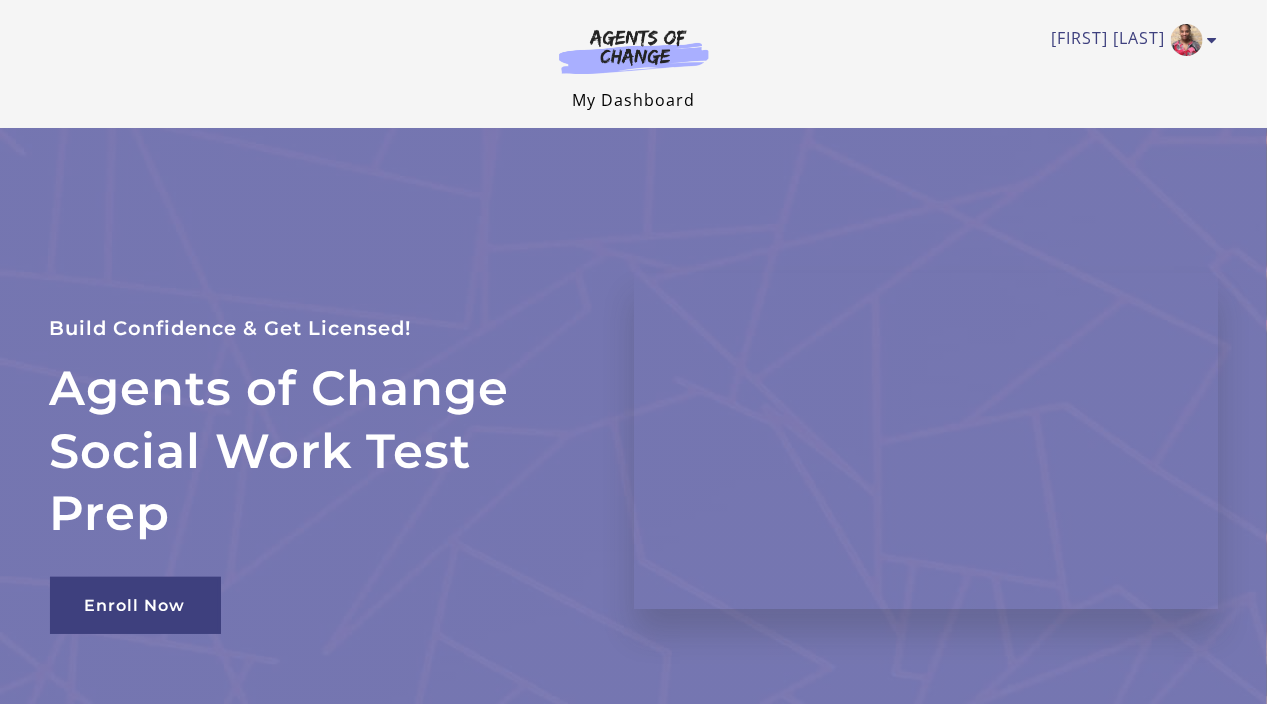 click on "My Dashboard" at bounding box center (633, 100) 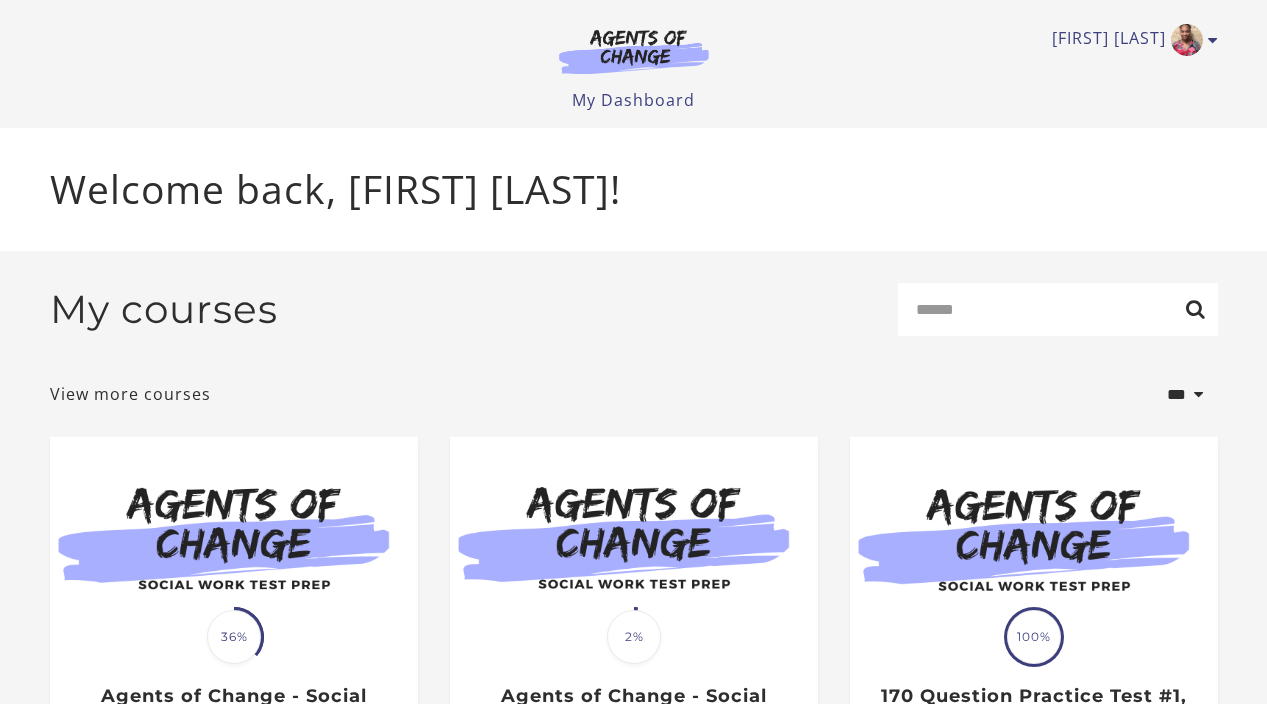 scroll, scrollTop: 0, scrollLeft: 0, axis: both 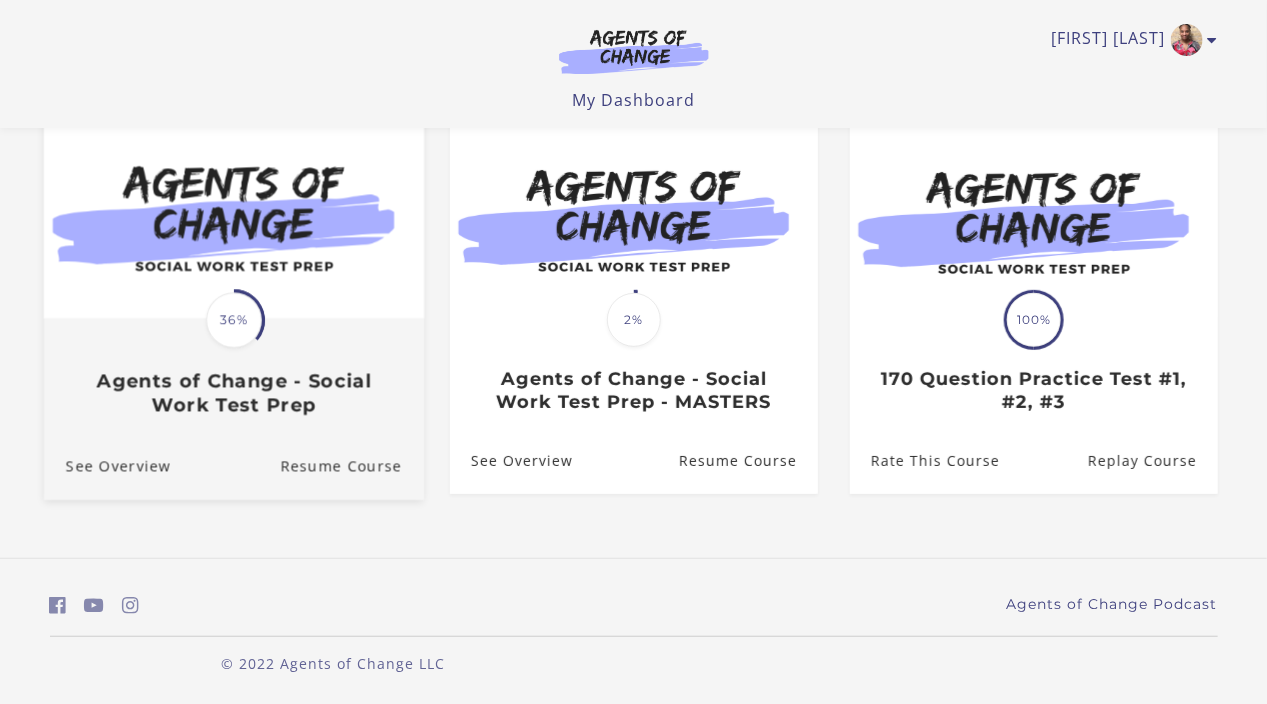 click at bounding box center [233, 216] 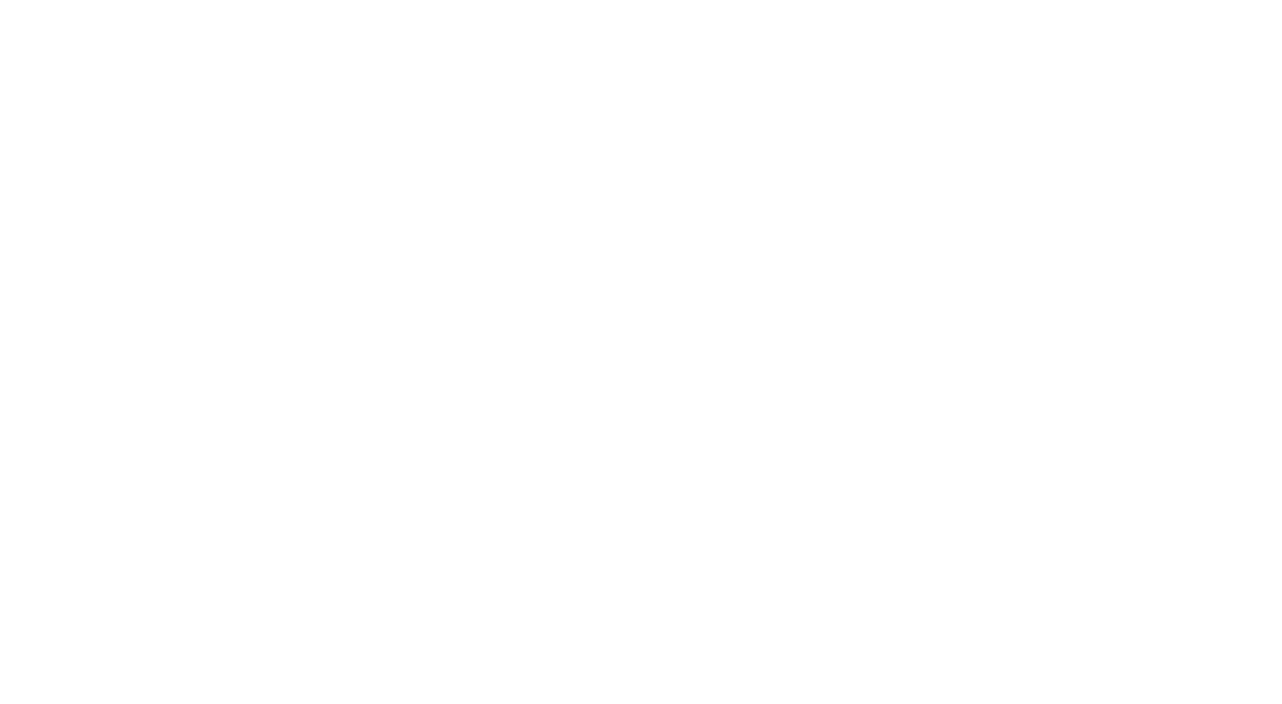 scroll, scrollTop: 0, scrollLeft: 0, axis: both 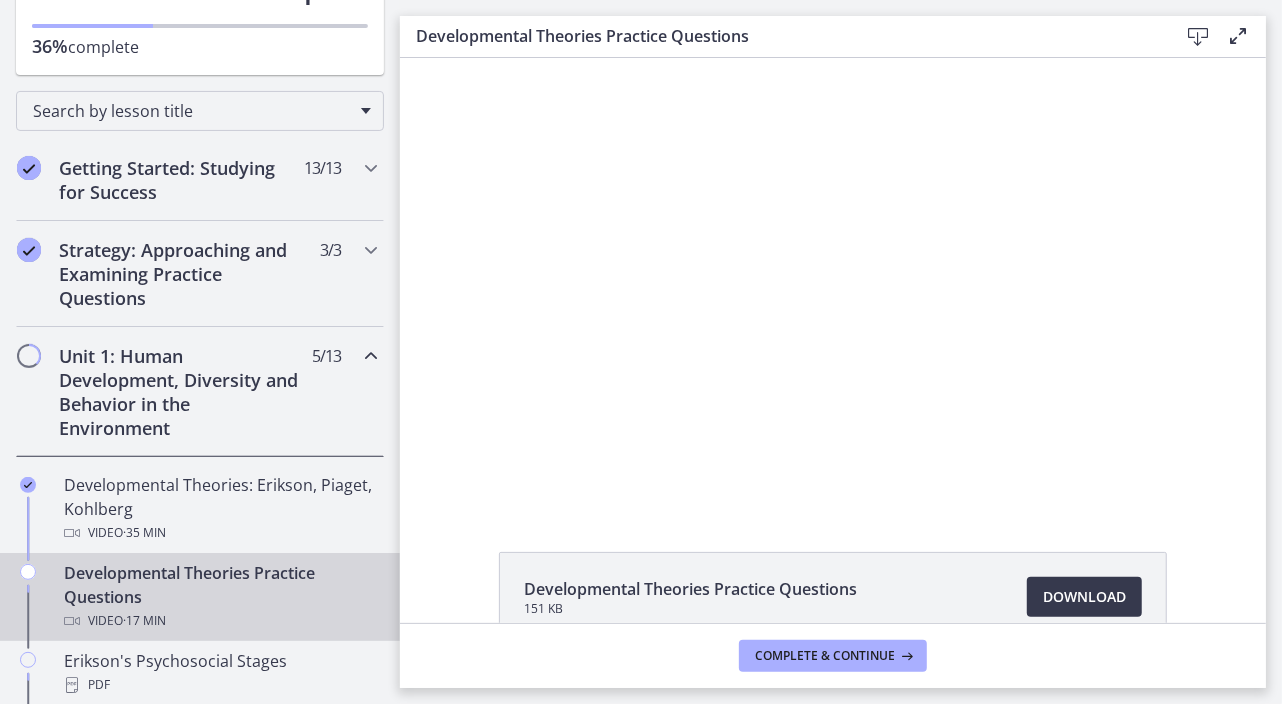 click at bounding box center [371, 356] 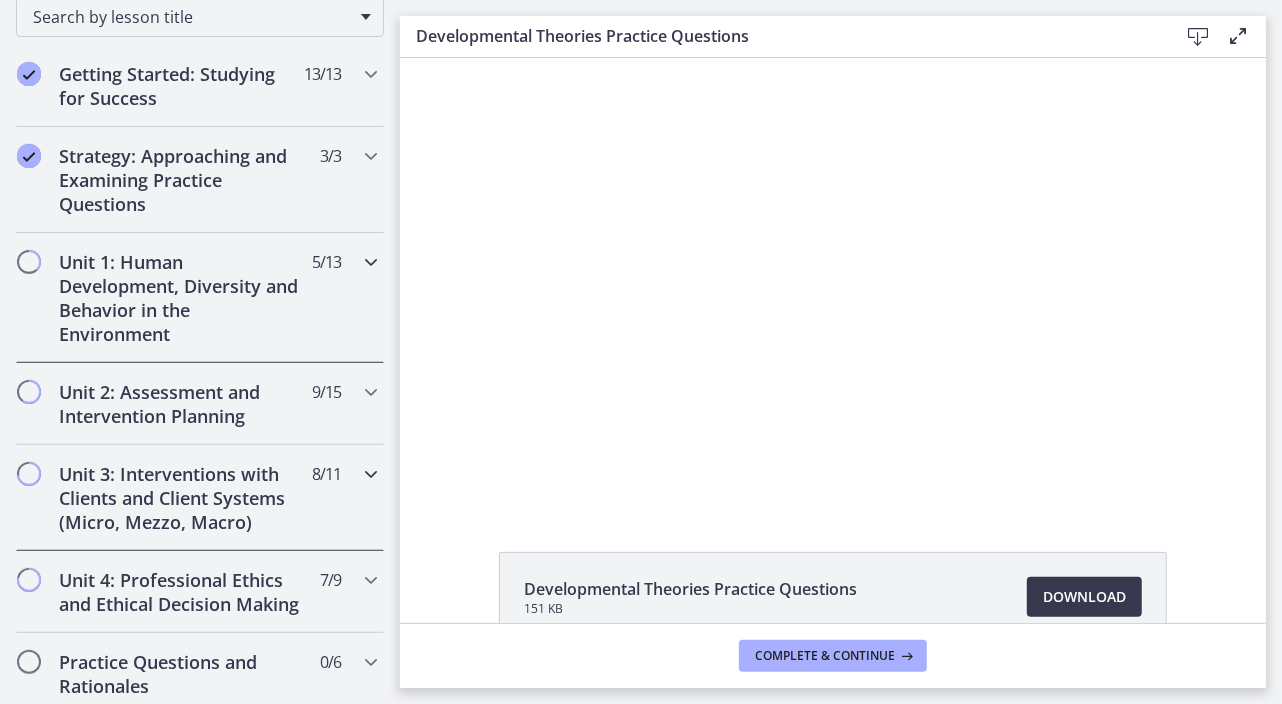 scroll, scrollTop: 400, scrollLeft: 0, axis: vertical 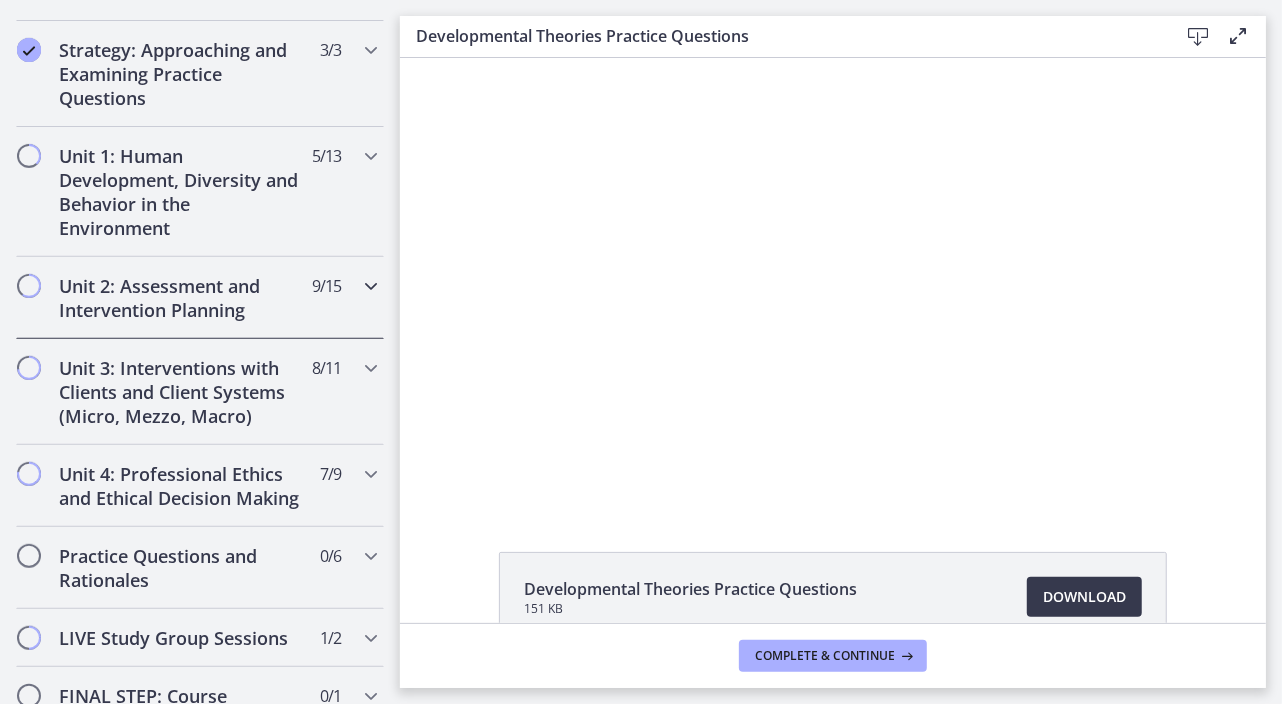 click on "Unit 2: Assessment and Intervention Planning" at bounding box center [181, 298] 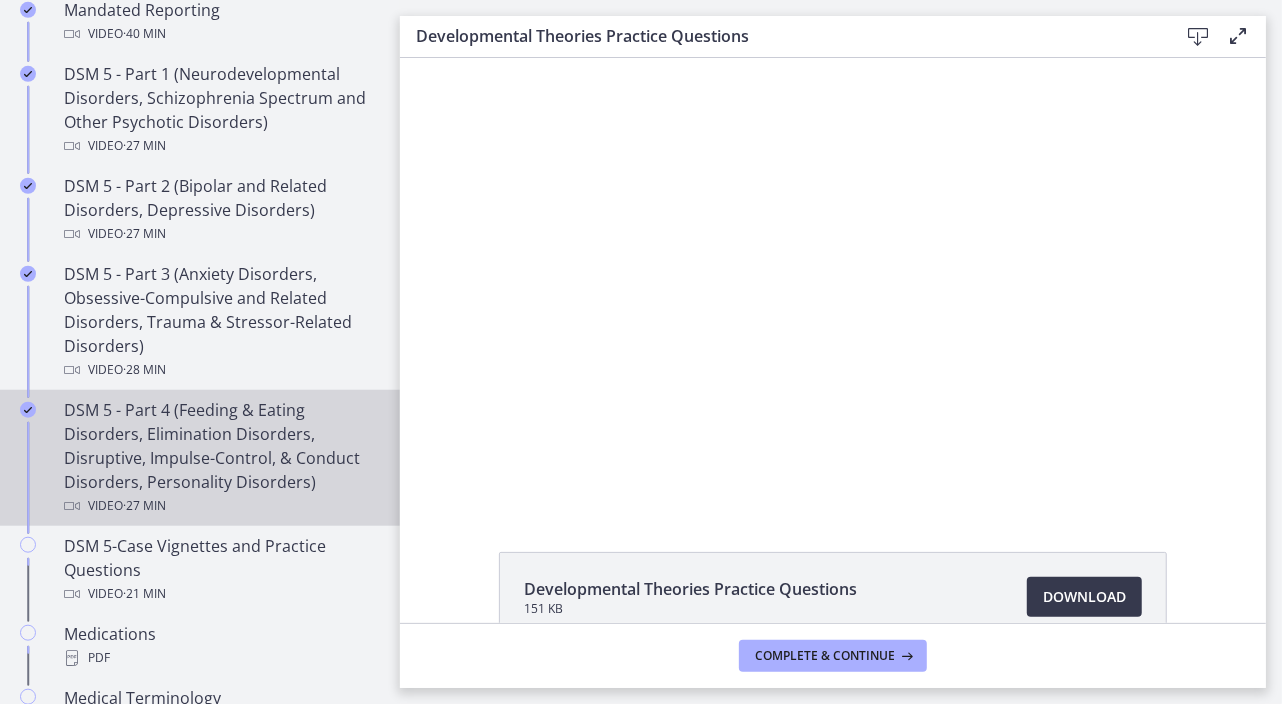 scroll, scrollTop: 1000, scrollLeft: 0, axis: vertical 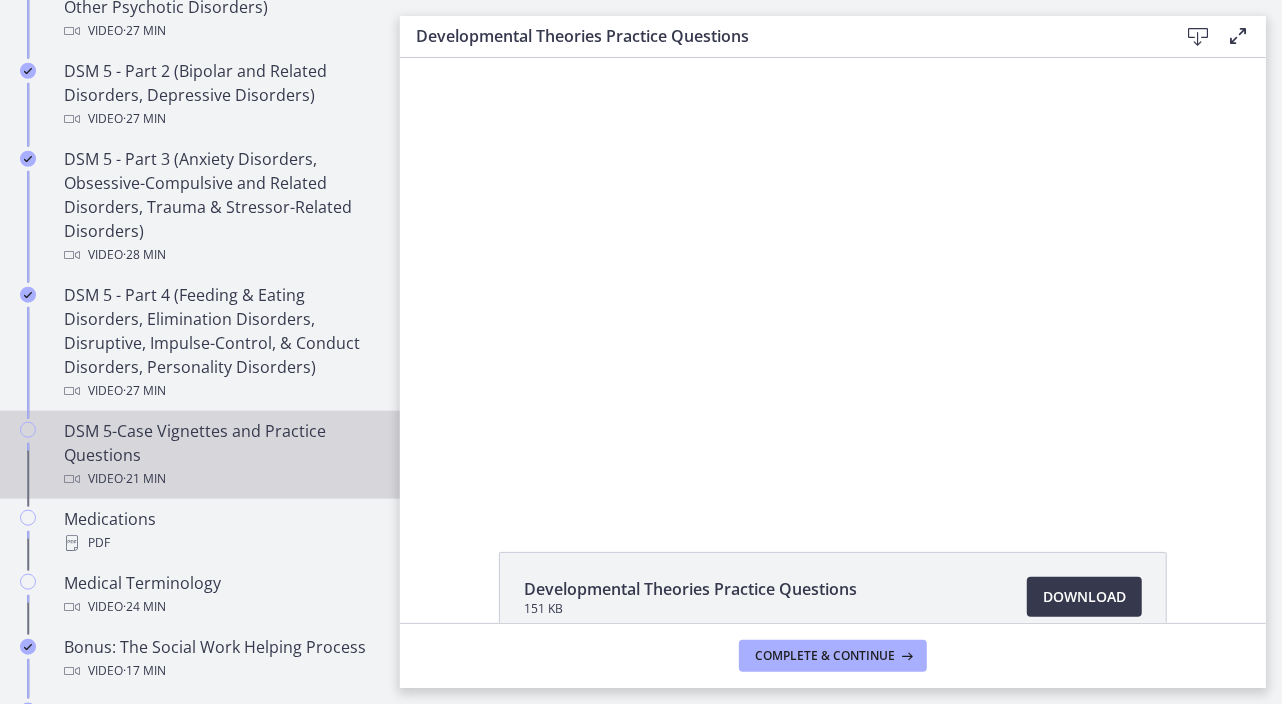 click on "DSM 5-Case Vignettes and Practice Questions
Video
·  21 min" at bounding box center [220, 455] 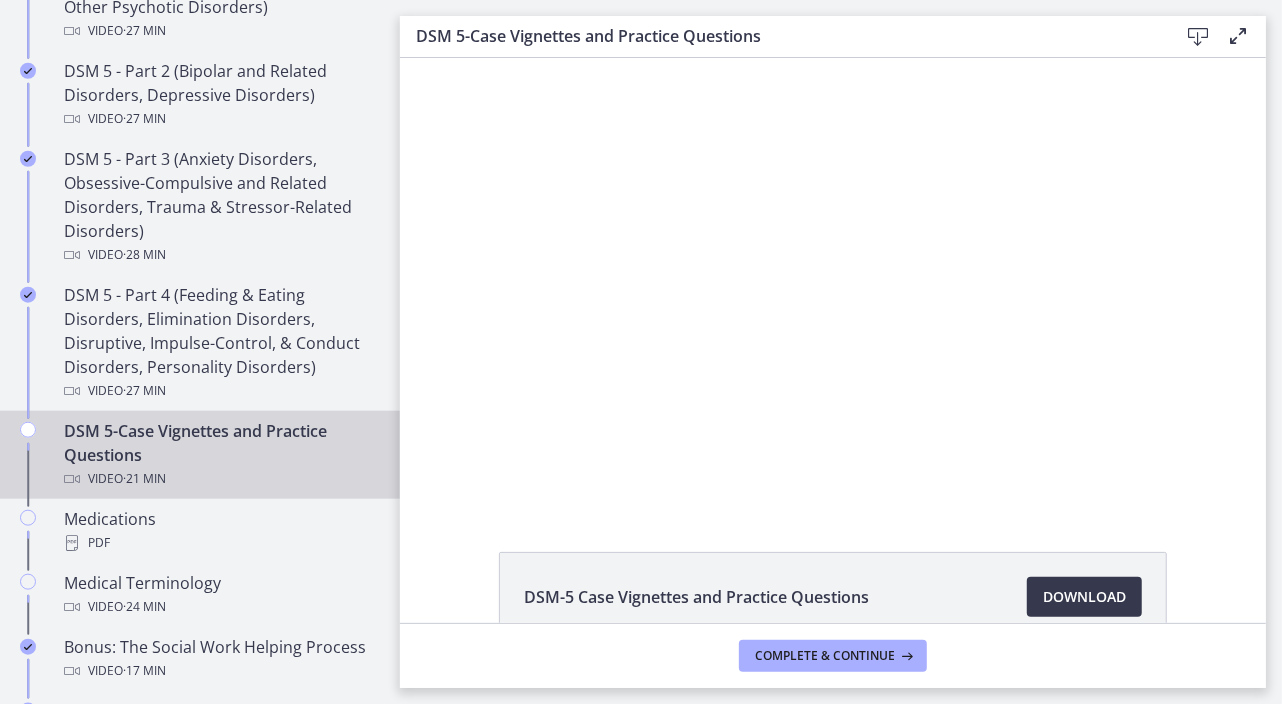 scroll, scrollTop: 0, scrollLeft: 0, axis: both 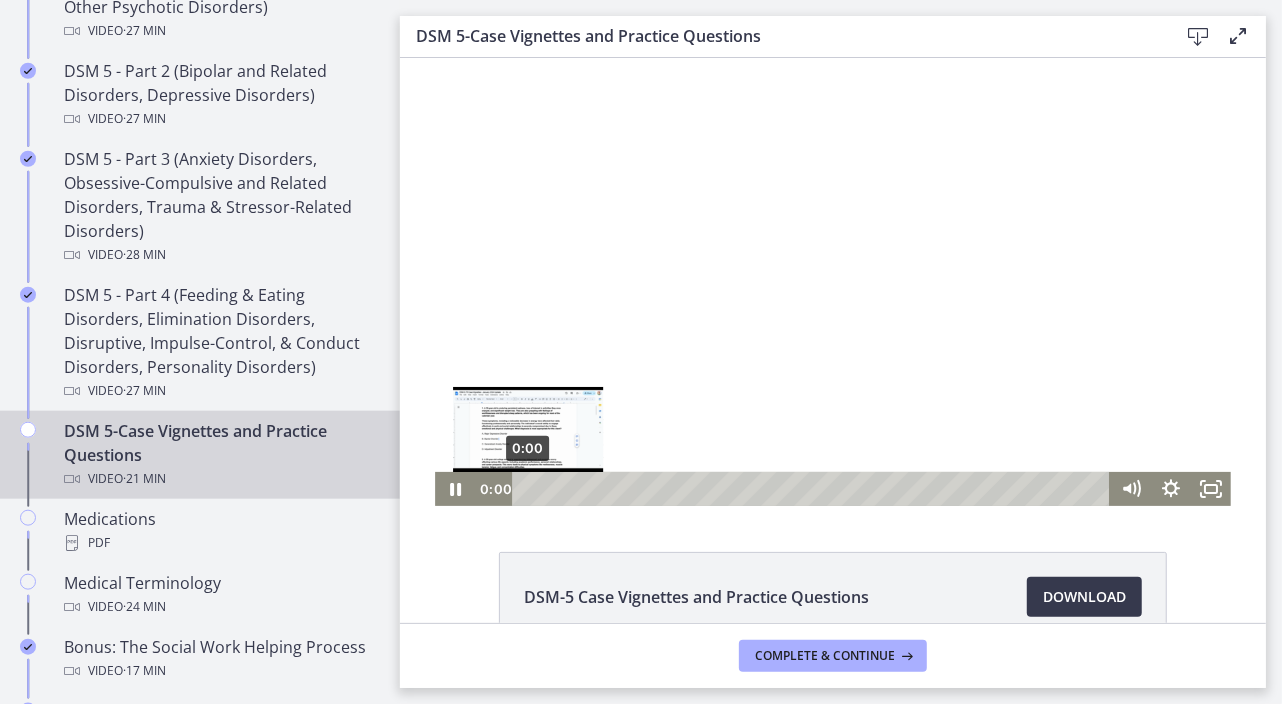 drag, startPoint x: 533, startPoint y: 492, endPoint x: 518, endPoint y: 492, distance: 15 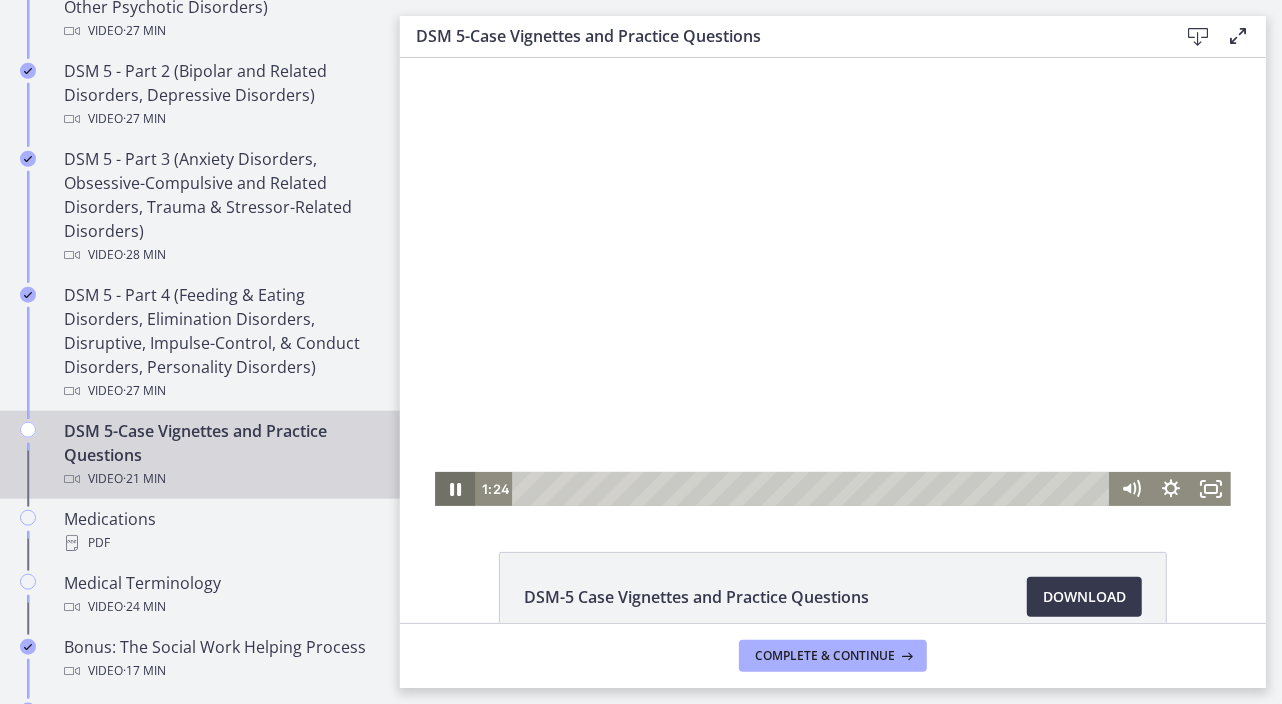 click 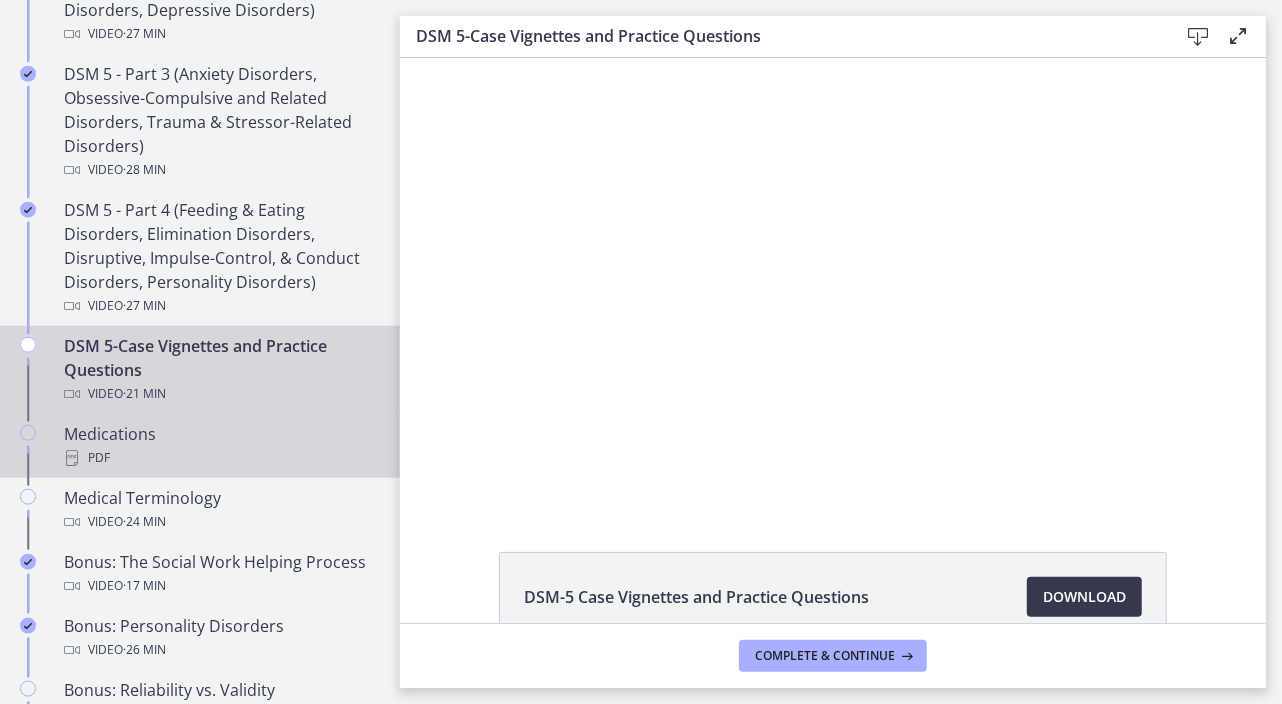 scroll, scrollTop: 1100, scrollLeft: 0, axis: vertical 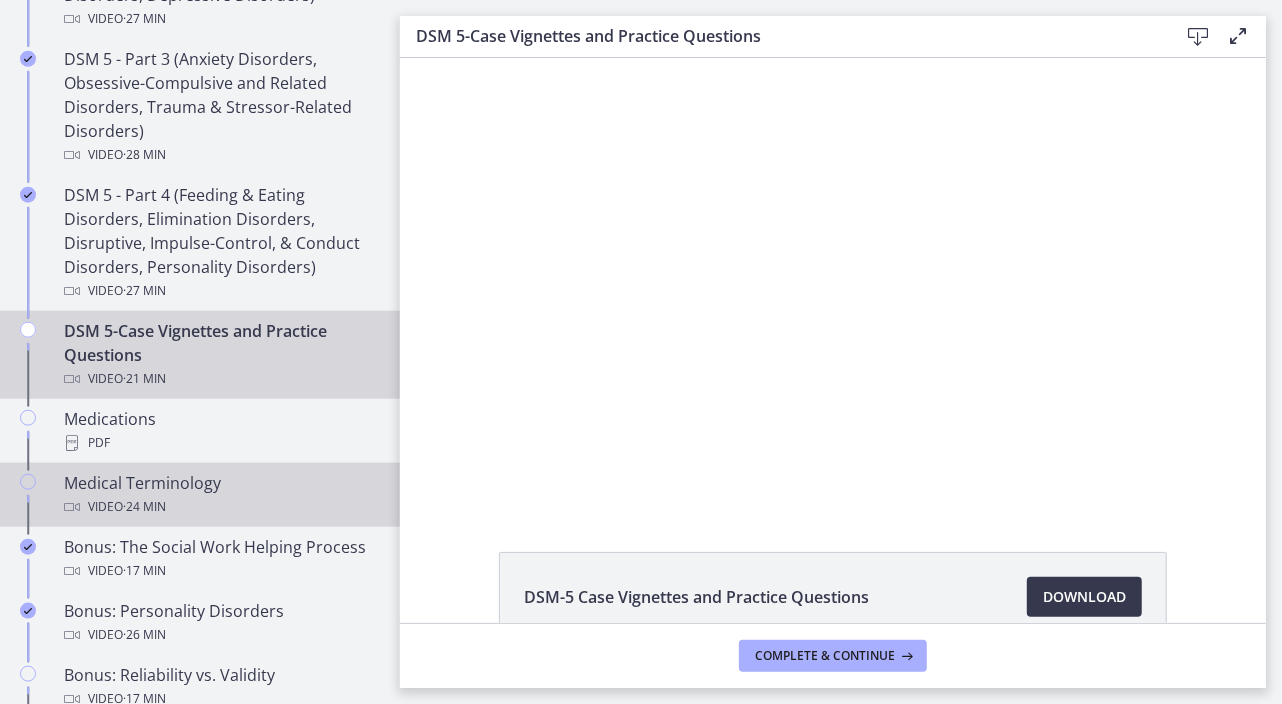 click on "·  24 min" at bounding box center (144, 507) 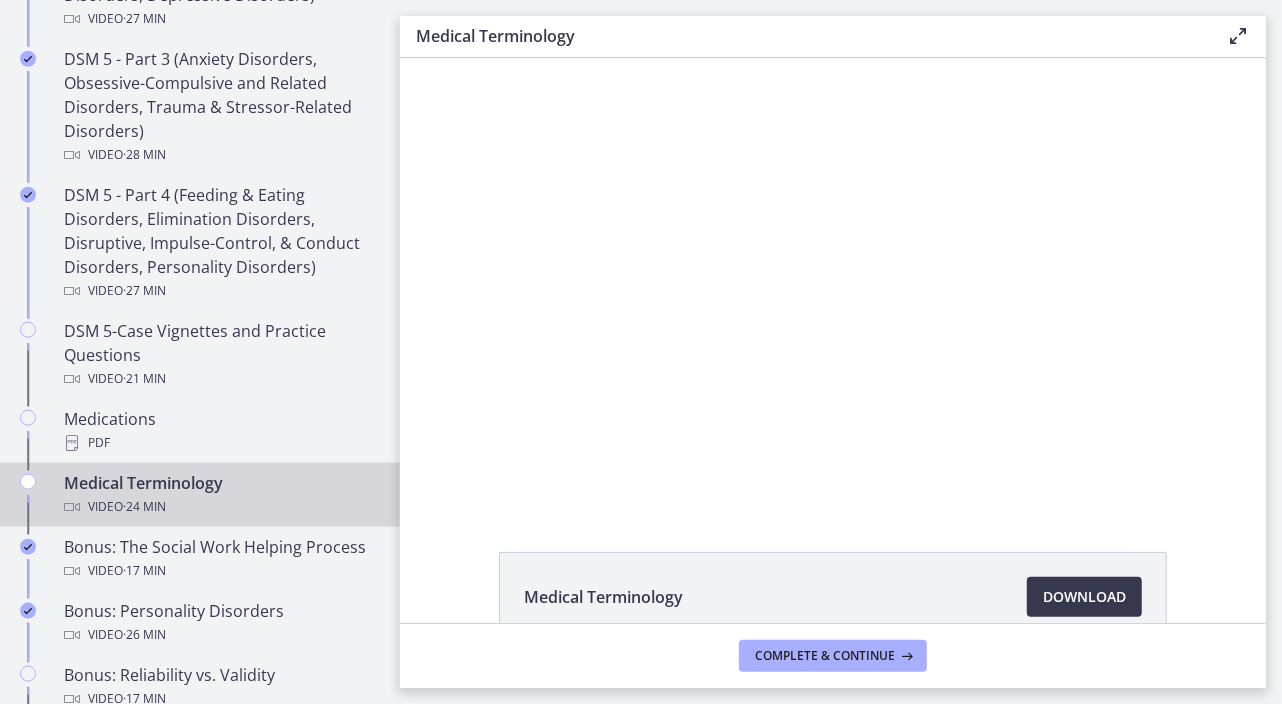 scroll, scrollTop: 0, scrollLeft: 0, axis: both 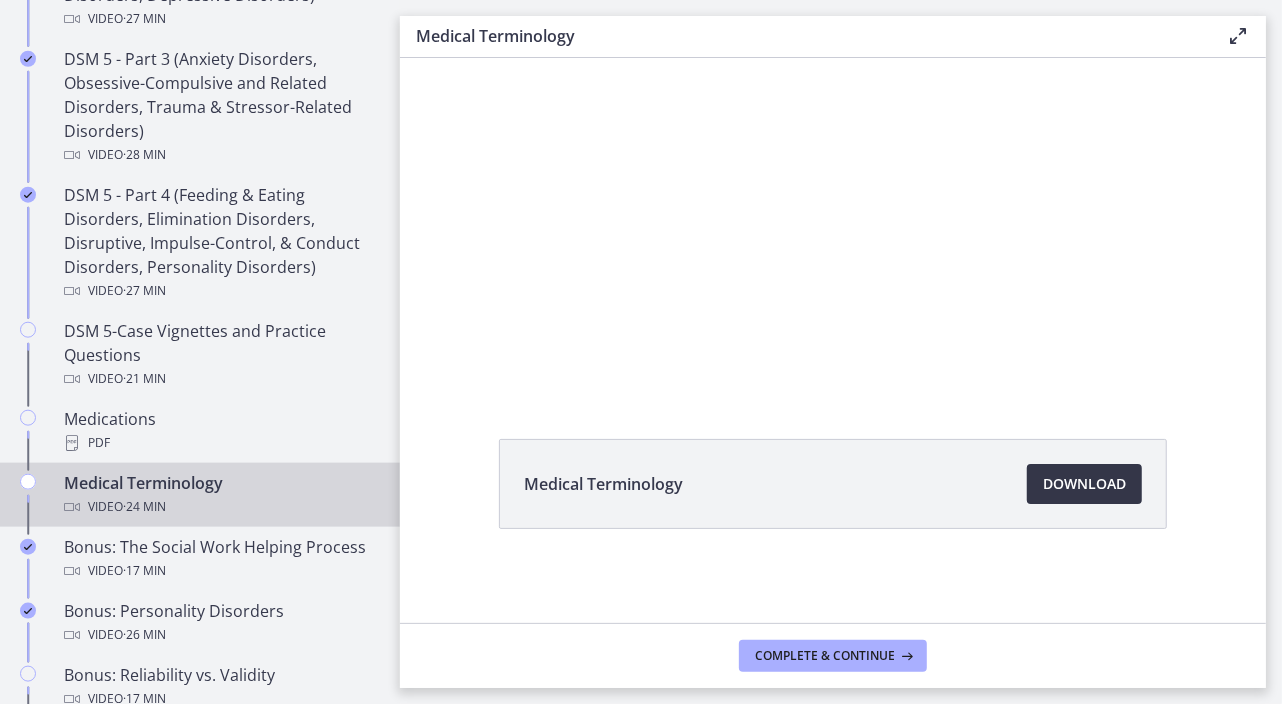 click on "Download
Opens in a new window" at bounding box center [1084, 484] 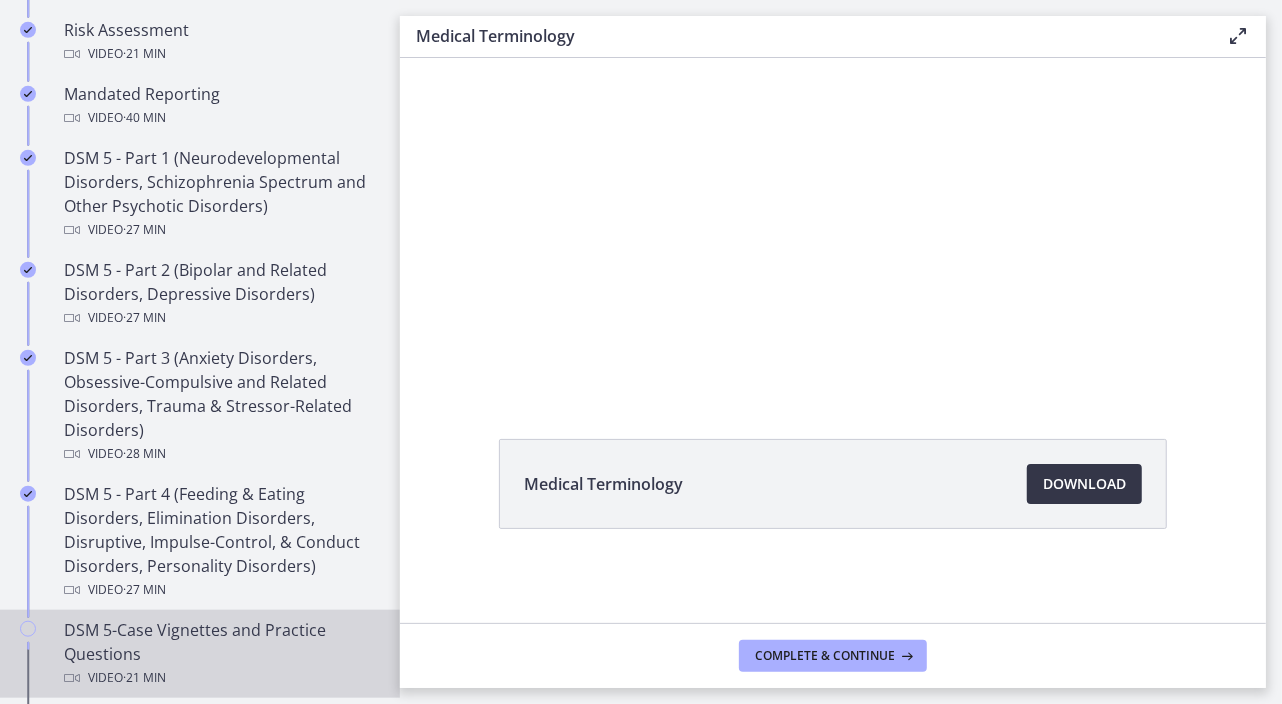 scroll, scrollTop: 800, scrollLeft: 0, axis: vertical 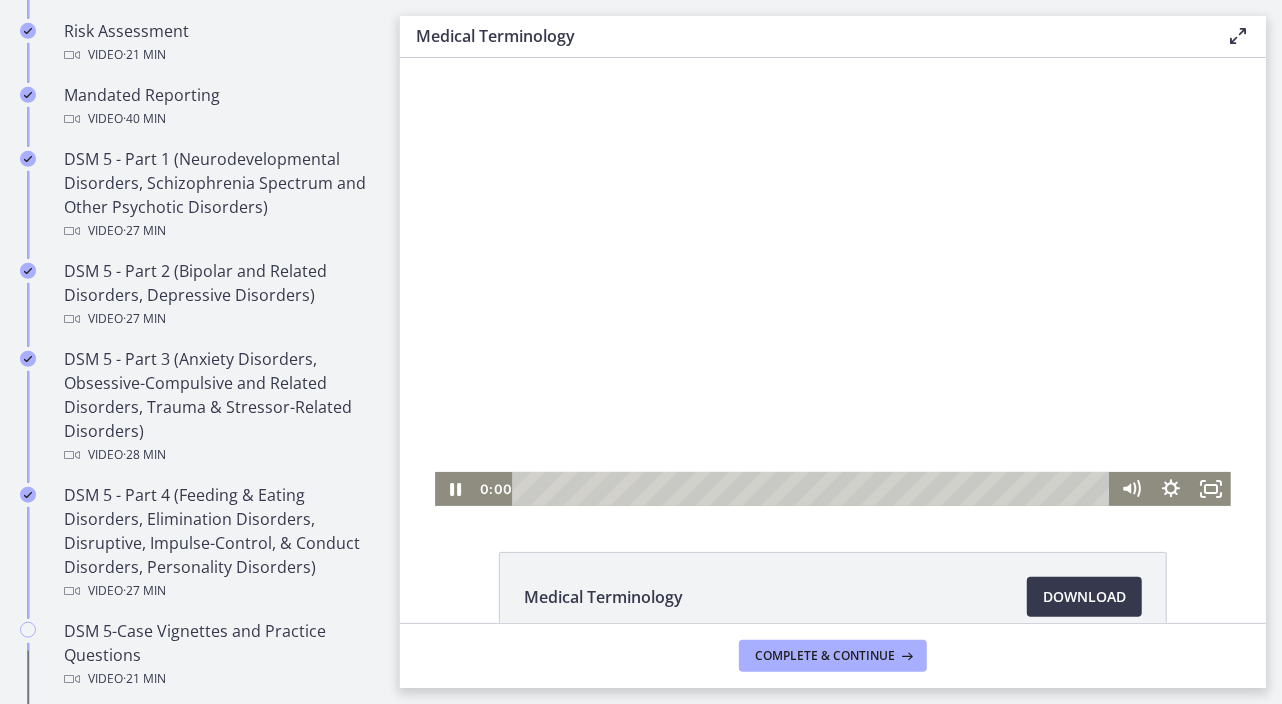 drag, startPoint x: 629, startPoint y: 493, endPoint x: 478, endPoint y: 493, distance: 151 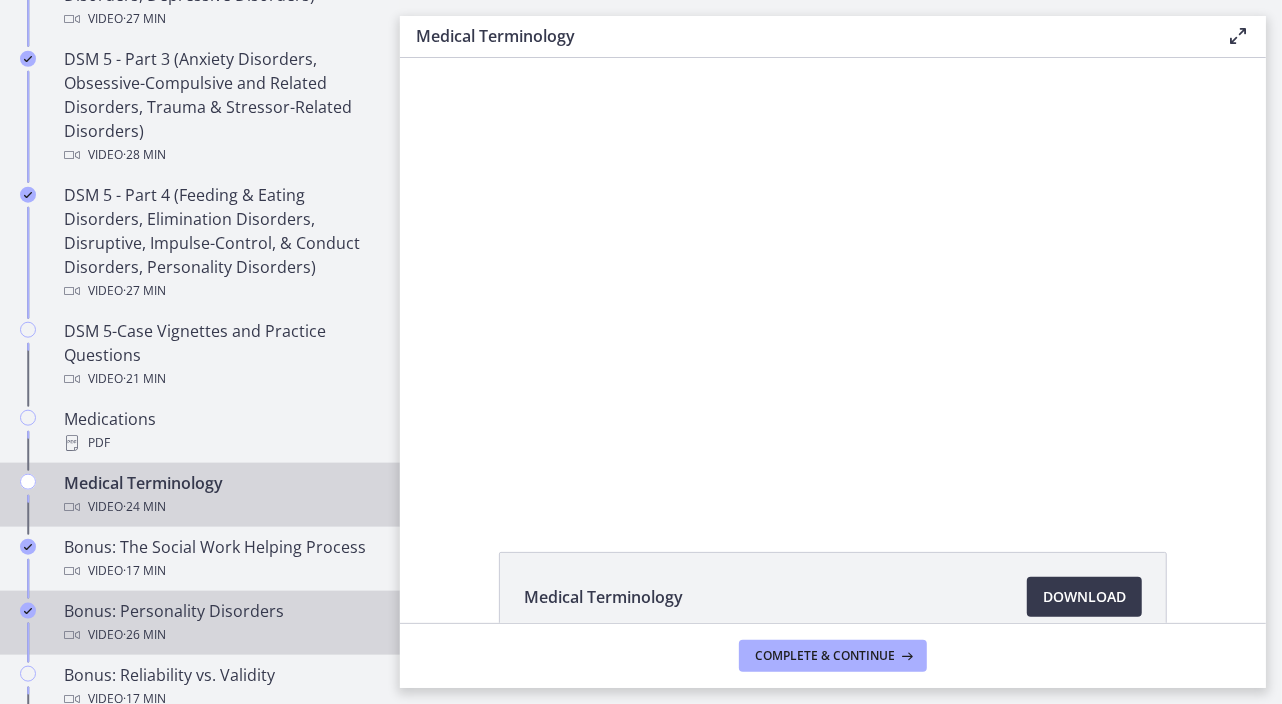 scroll, scrollTop: 1200, scrollLeft: 0, axis: vertical 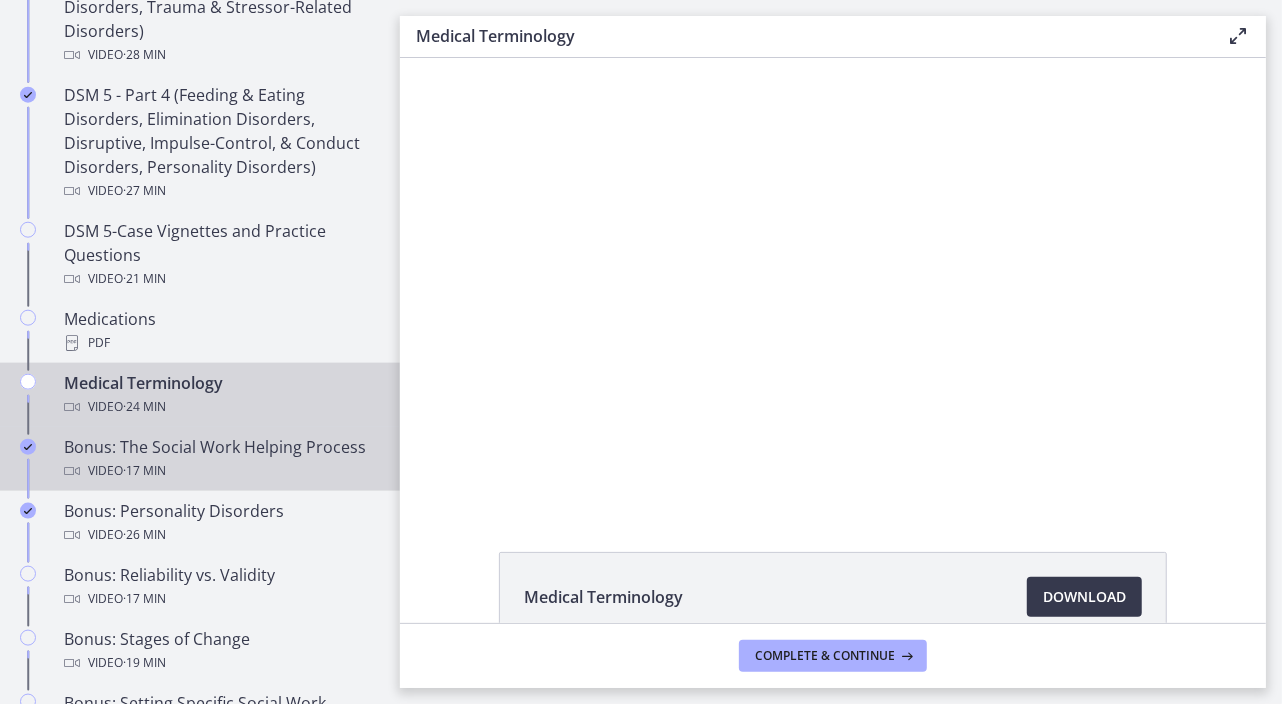 click at bounding box center [28, 447] 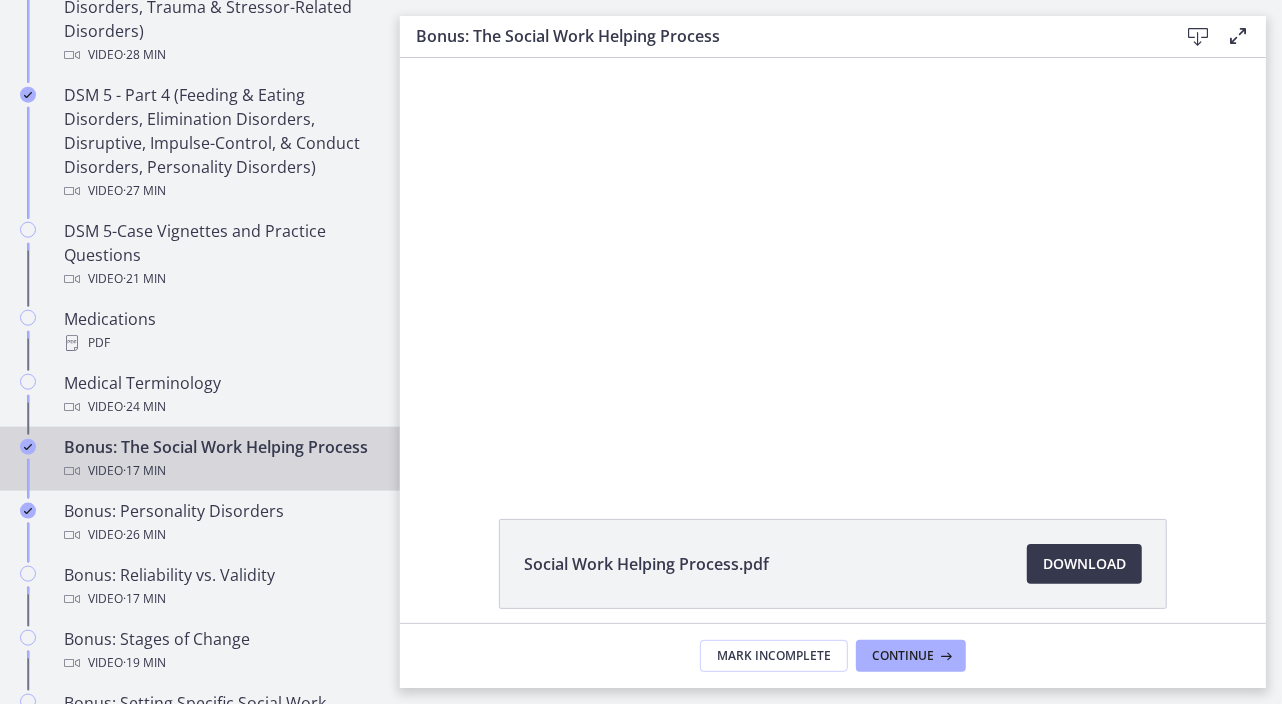 scroll, scrollTop: 0, scrollLeft: 0, axis: both 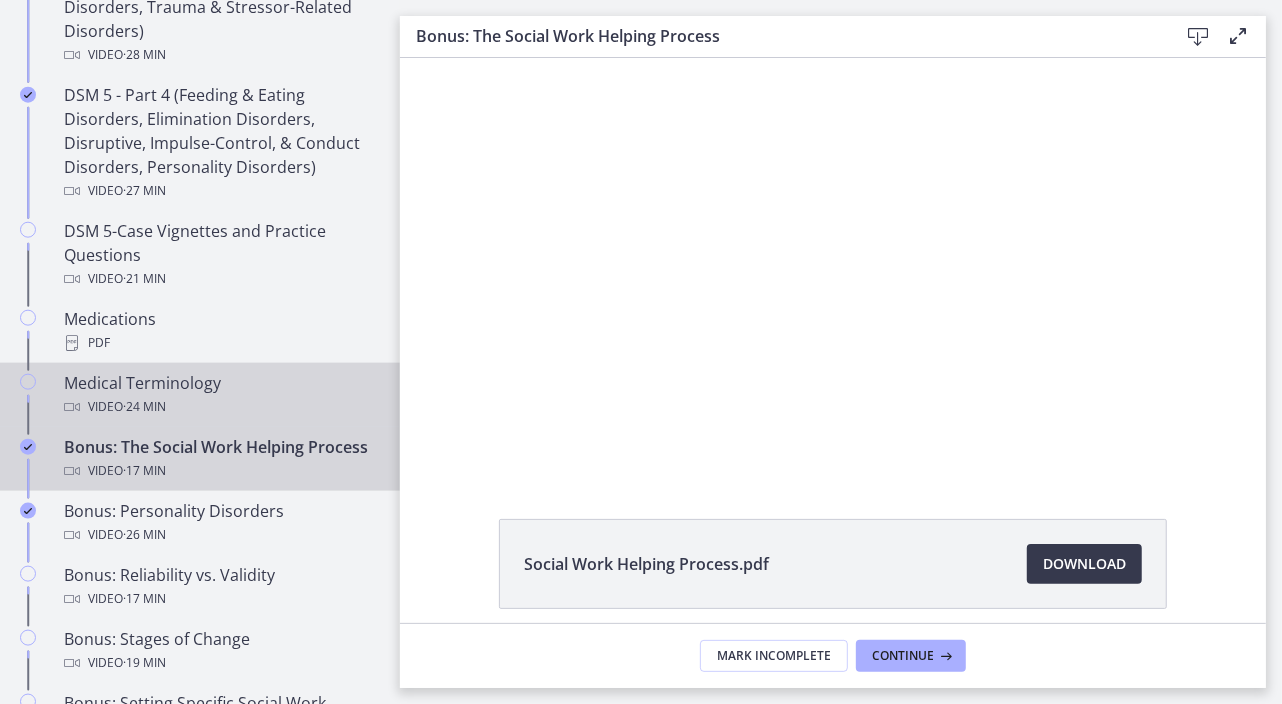 click on "Medical Terminology
Video
·  24 min" at bounding box center [220, 395] 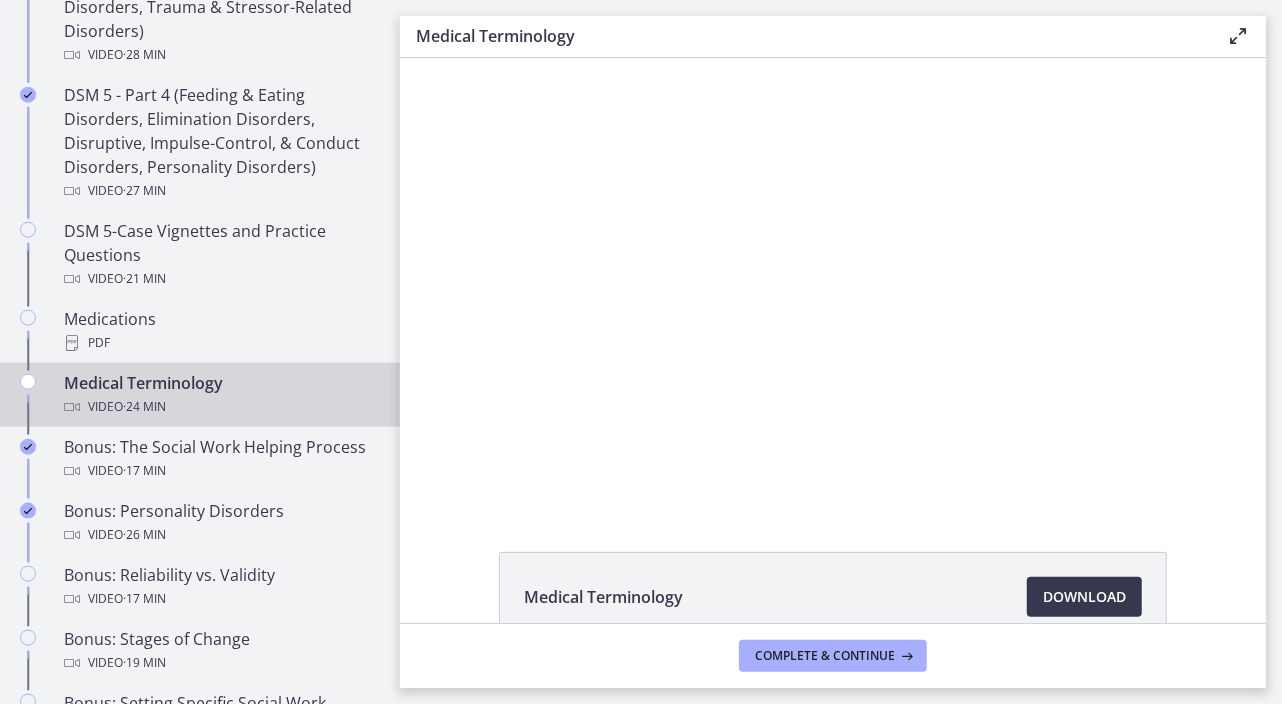 scroll, scrollTop: 0, scrollLeft: 0, axis: both 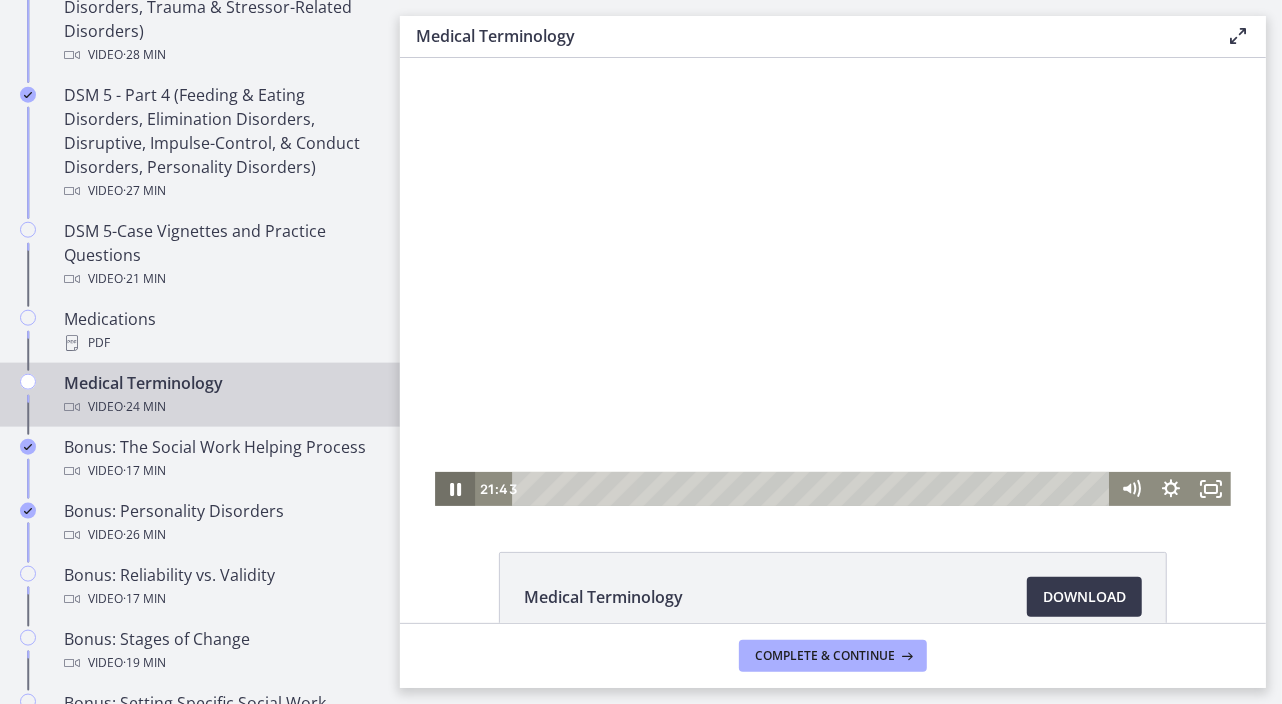 click 